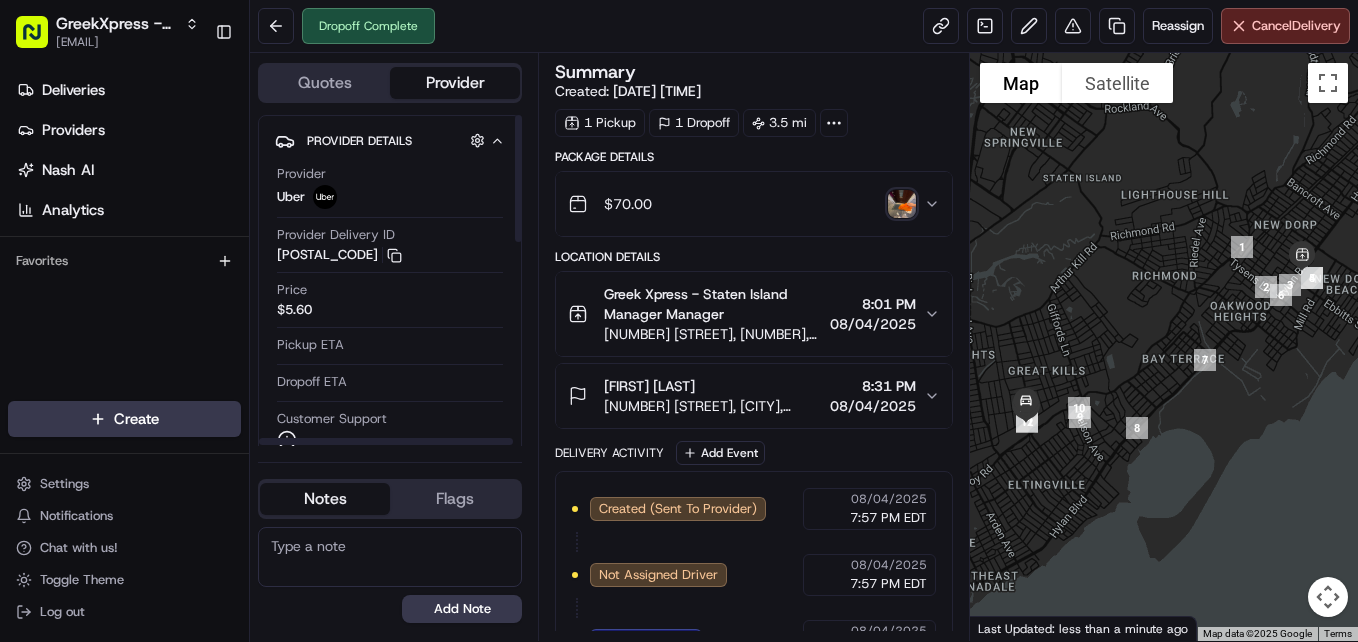 scroll, scrollTop: 0, scrollLeft: 0, axis: both 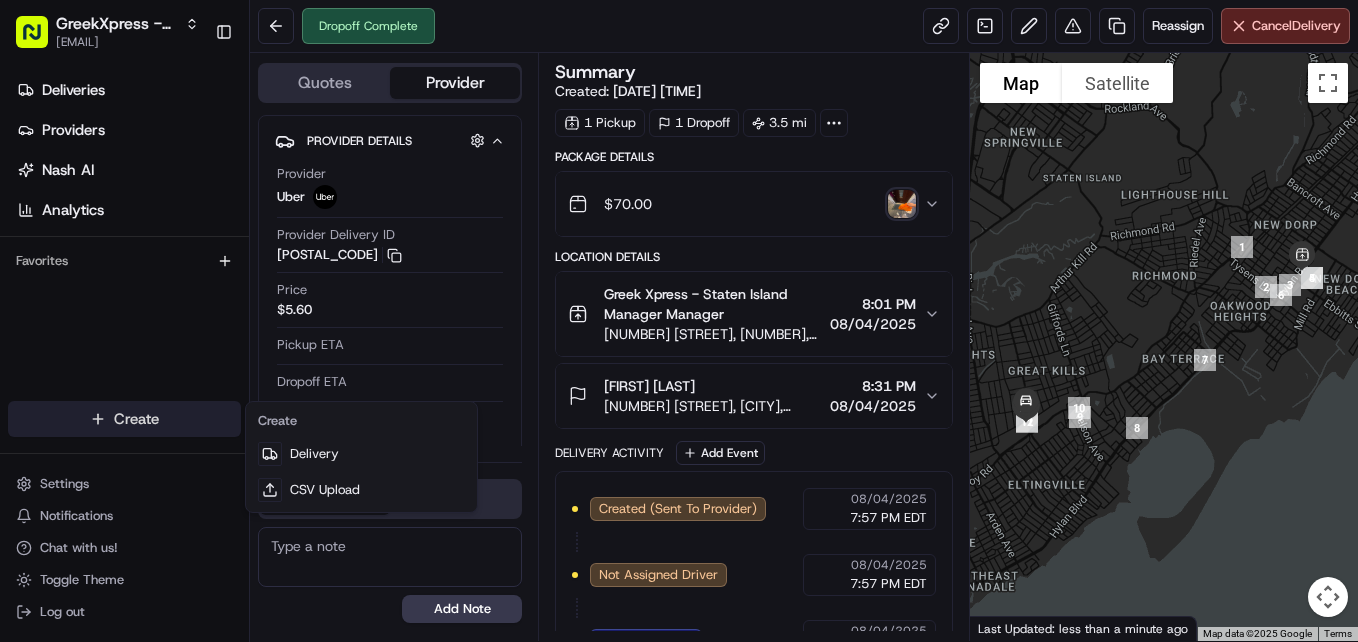 click on "GreekXpress - [CITY] [EMAIL] Toggle Sidebar Deliveries Providers Nash AI Analytics Favorites Main Menu Members & Organization Organization Users Roles Preferences Customization Tracking Orchestration Automations Dispatch Strategy Locations Pickup Locations Dropoff Locations Billing Billing Refund Requests Integrations Notification Triggers Webhooks API Keys Request Logs Create Settings Notifications Chat with us! Toggle Theme Log out Dropoff Complete Reassign Cancel Delivery Quotes Provider Provider Details Hidden ( 1 ) Provider Uber Provider Delivery ID 03552 Copy del_JLOULeANRASTPkRoMZA1Ug 03552 Price $5.60 Pickup ETA Dropoff ETA Customer Support Driver Details Hidden ( 6 ) Name [FIRST] [LAST] Pickup Phone Number [PHONE] ext. [NUMBER] Dropoff Phone Number [PHONE] Tip $7.00 Type car Make Toyota Model Sienna Color white Notes Flags [EMAIL] [EMAIL] Add Note [EMAIL] [EMAIL] Add Flag Summary Created: 1 Pickup" at bounding box center [679, 321] 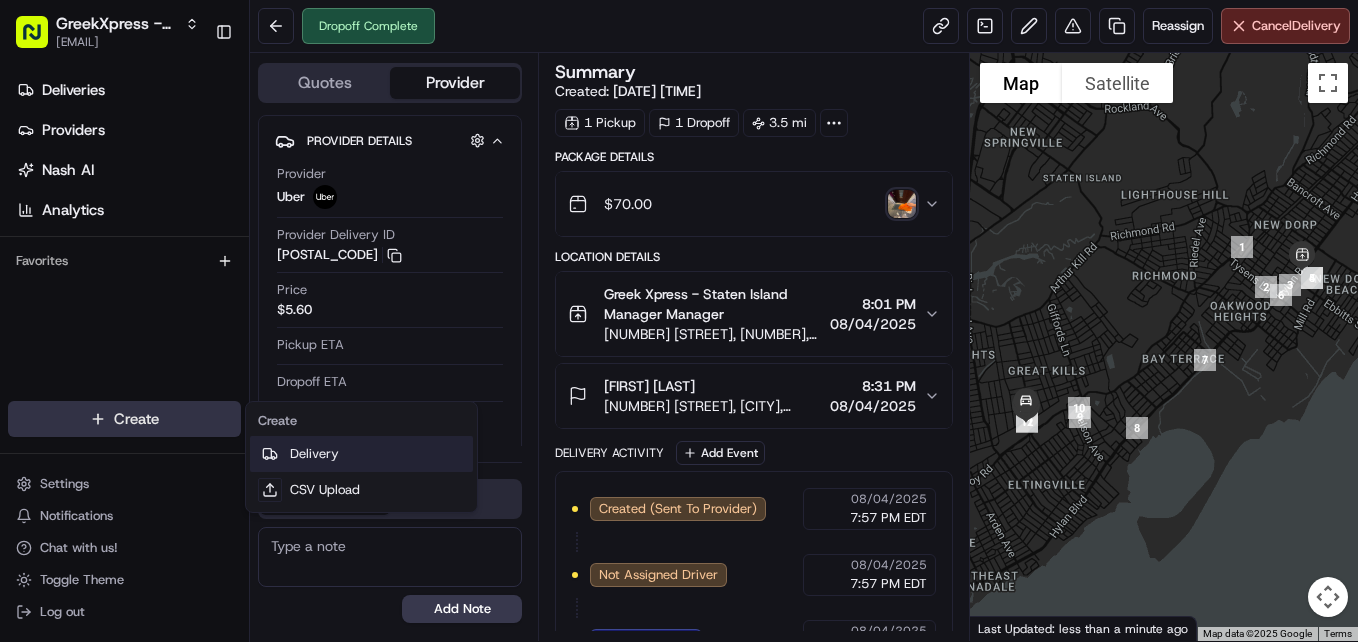 click on "Delivery" at bounding box center (361, 454) 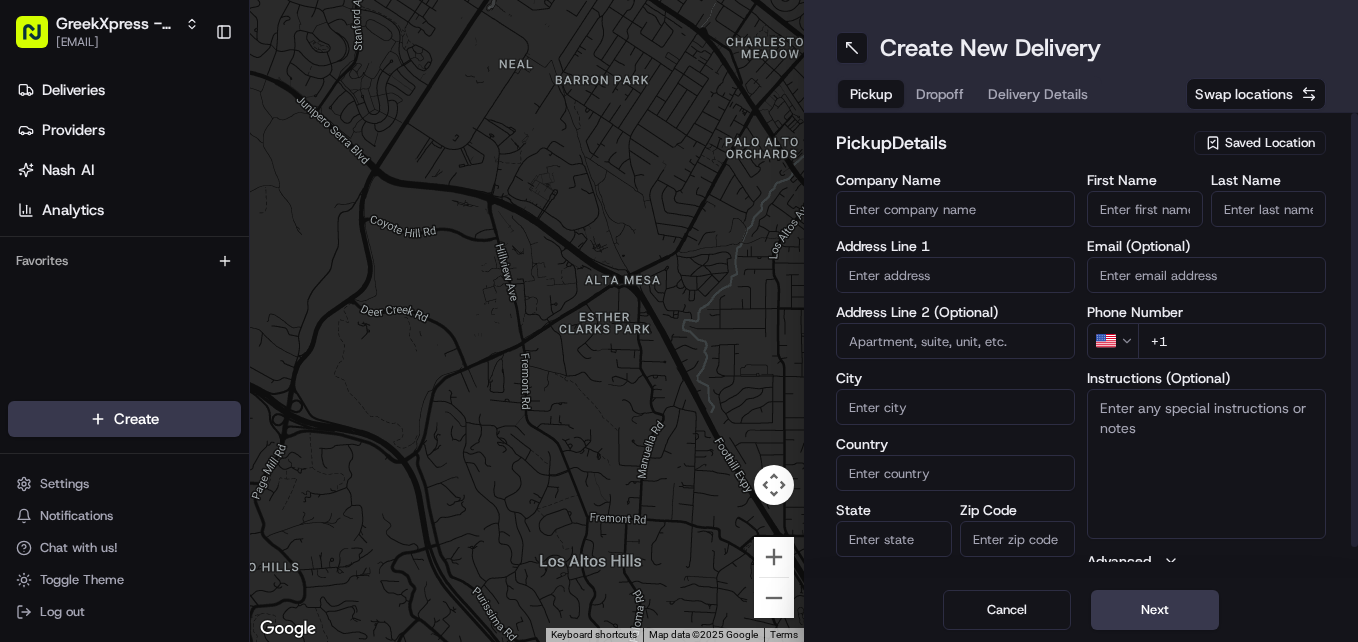 click on "Saved Location" at bounding box center (1270, 143) 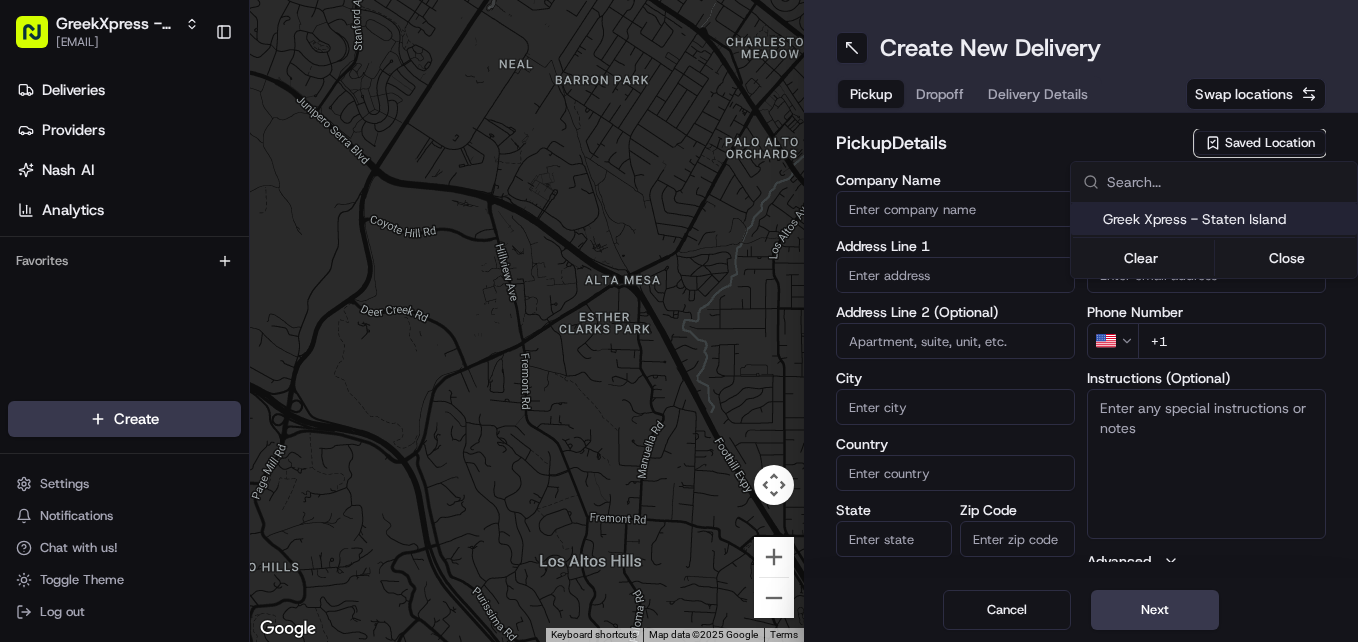 click on "Greek Xpress - Staten Island" at bounding box center (1226, 219) 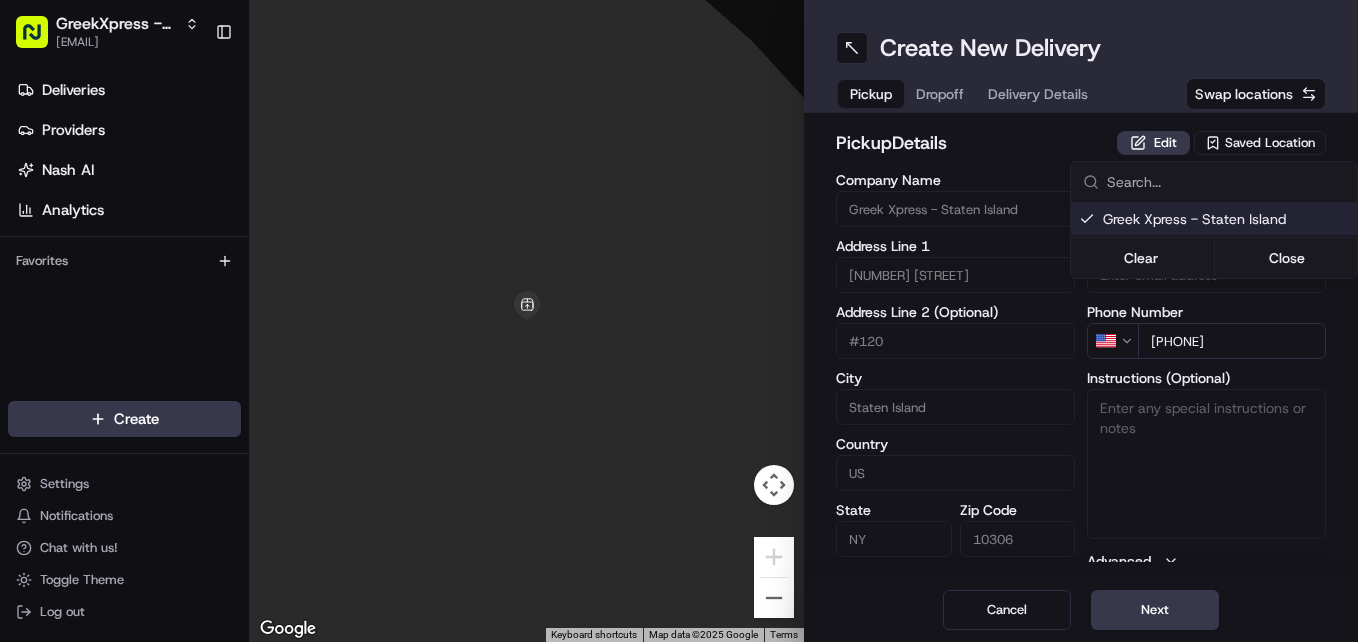 click on "GreekXpress - [CITY] [EMAIL] Toggle Sidebar Deliveries Providers Nash AI Analytics Favorites Main Menu Members & Organization Organization Users Roles Preferences Customization Tracking Orchestration Automations Dispatch Strategy Locations Pickup Locations Dropoff Locations Billing Billing Refund Requests Integrations Notification Triggers Webhooks API Keys Request Logs Create Settings Notifications Chat with us! Toggle Theme Log out To navigate the map with touch gestures double-tap and hold your finger on the map, then drag the map. ← Move left → Move right ↑ Move up ↓ Move down + Zoom in - Zoom out Home Jump left by 75% End Jump right by 75% Page Up Jump up by 75% Page Down Jump down by 75% Keyboard shortcuts Map Data Map data ©2025 Google Map data ©2025 Google 2 m Click to toggle between metric and imperial units Terms Report a map error Create New Delivery Pickup Dropoff Delivery Details Swap locations pickup Details Edit Saved Location Company Name #120" at bounding box center (679, 321) 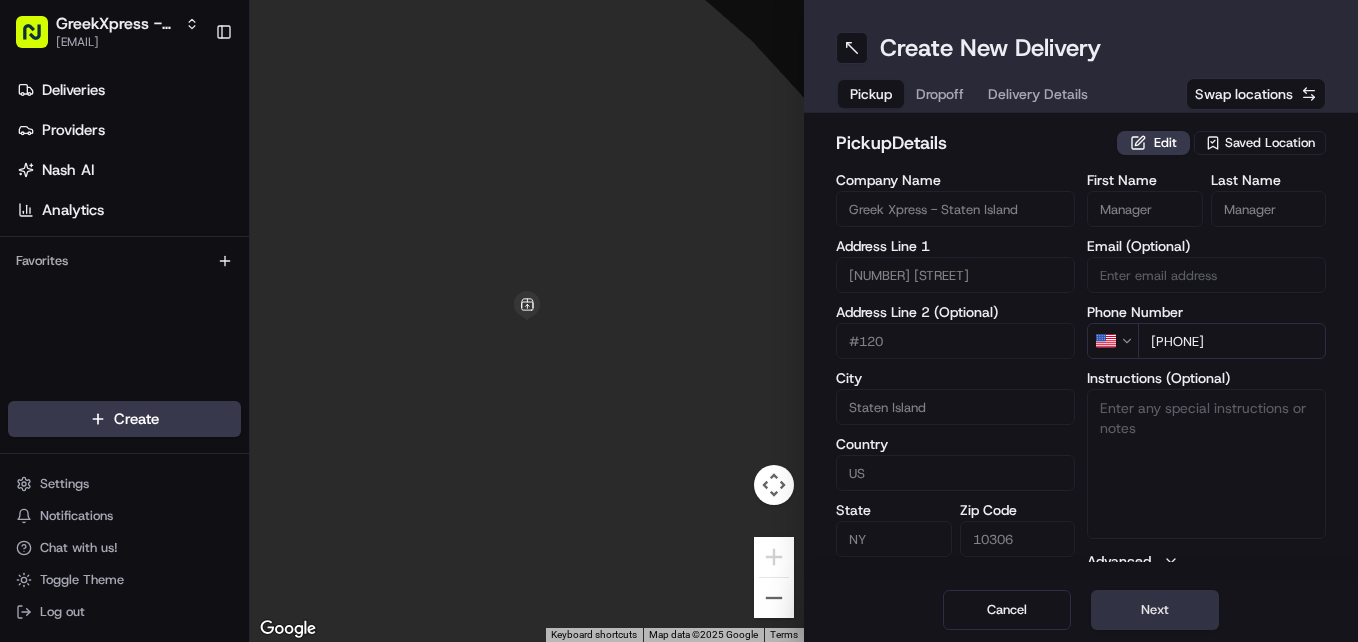 click on "Next" at bounding box center (1155, 610) 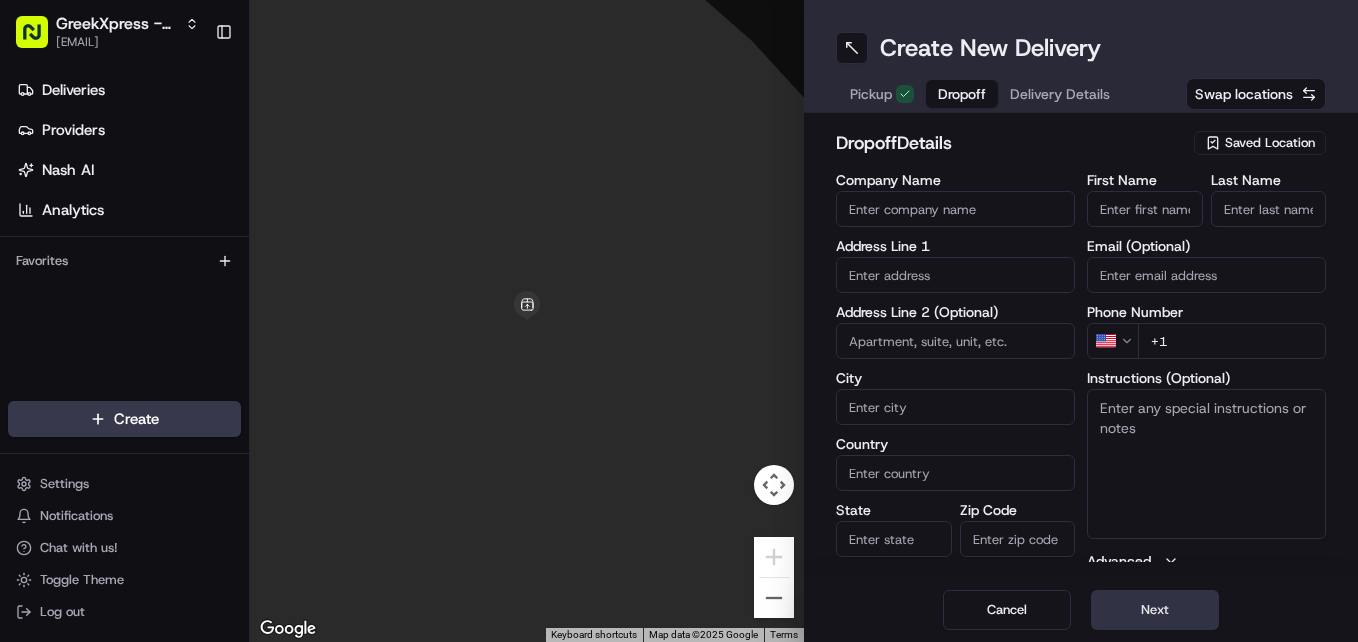 type 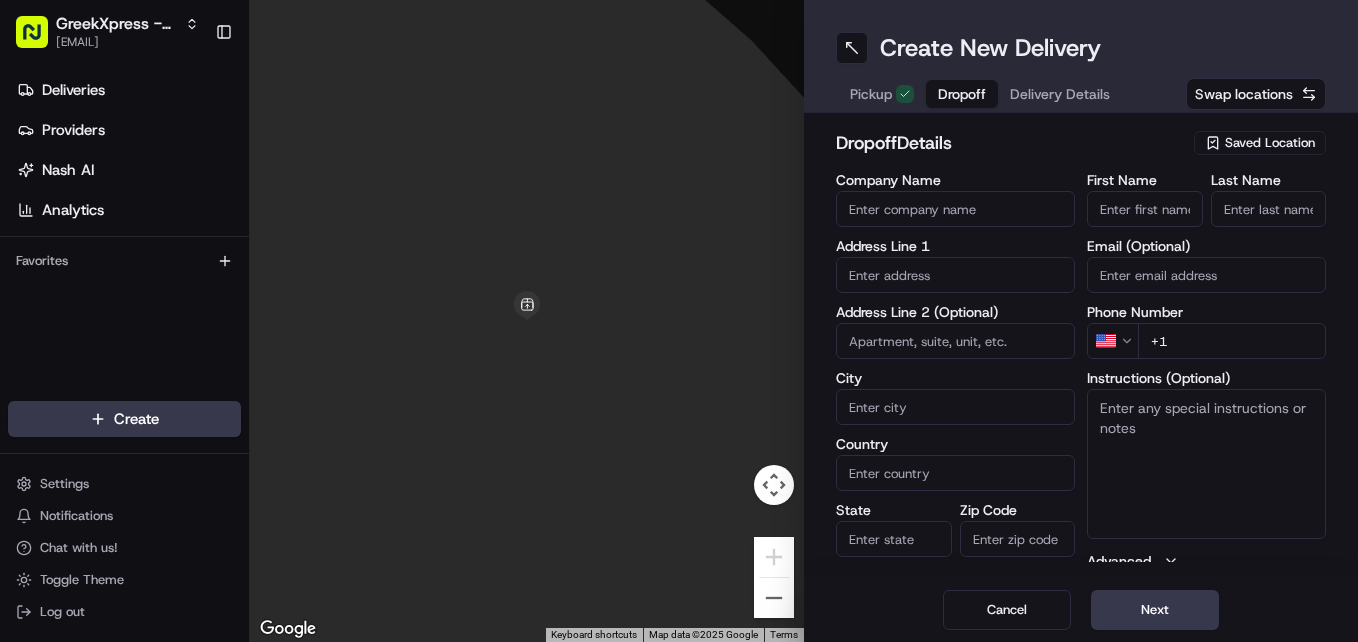 click on "First Name" at bounding box center (1145, 209) 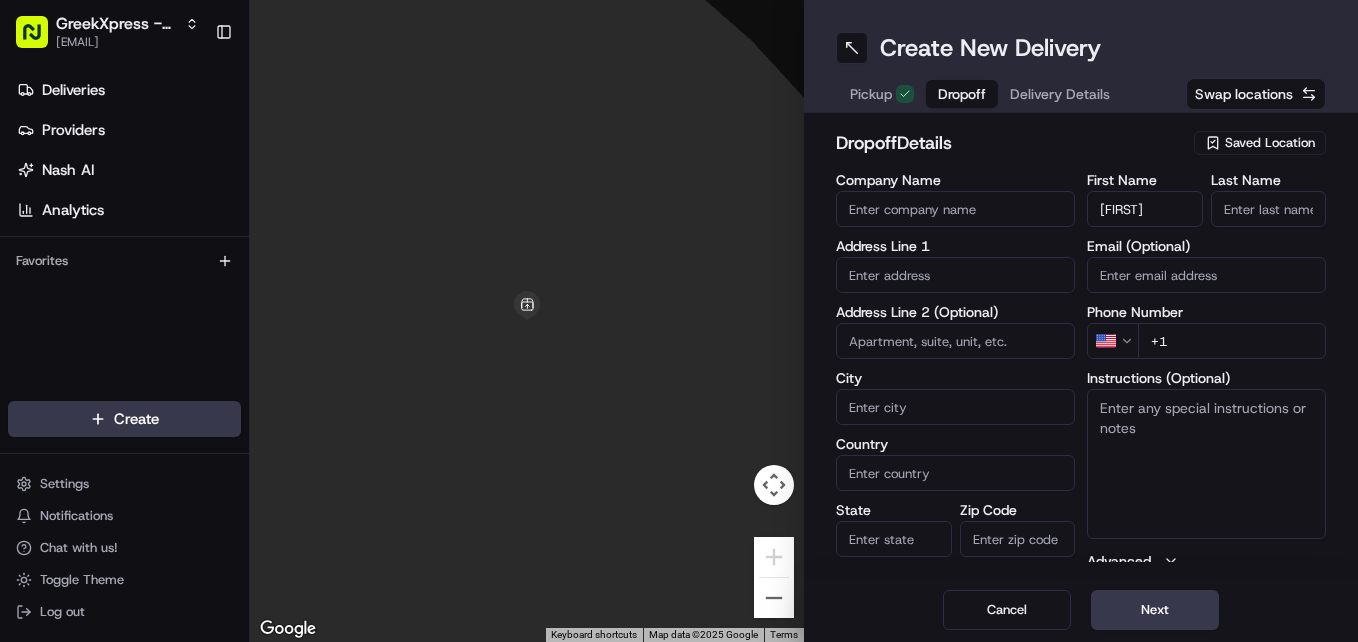 type on "[FIRST]" 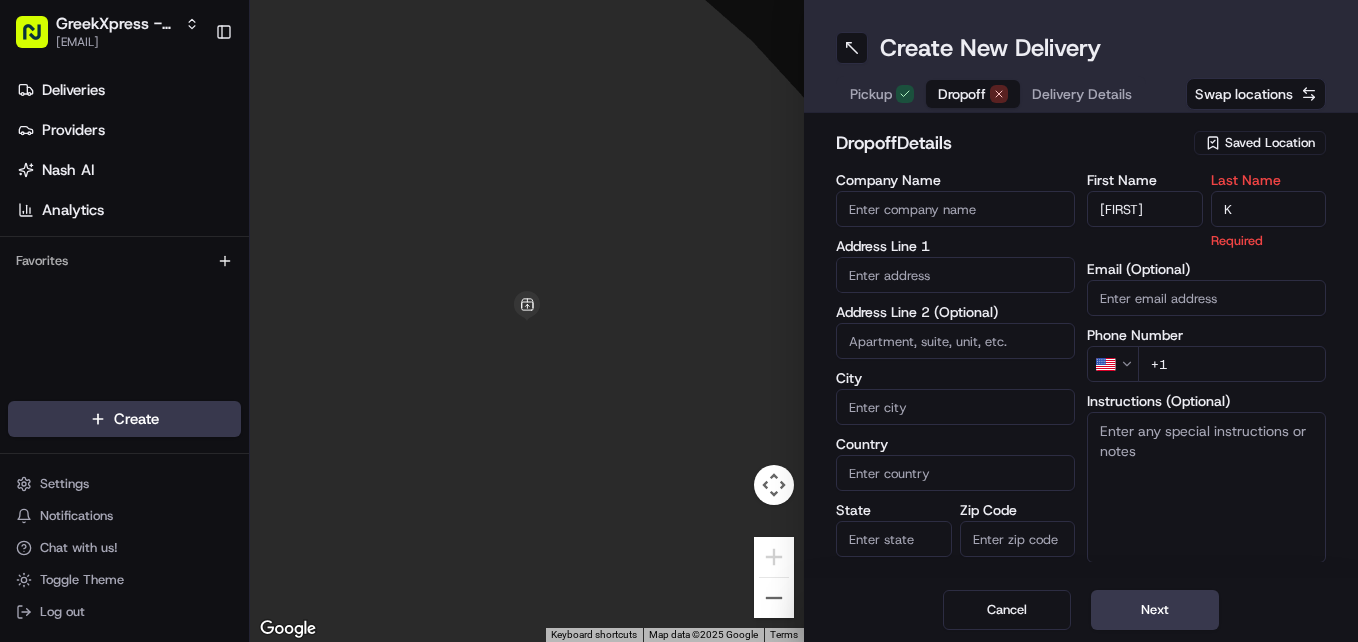 type on "K" 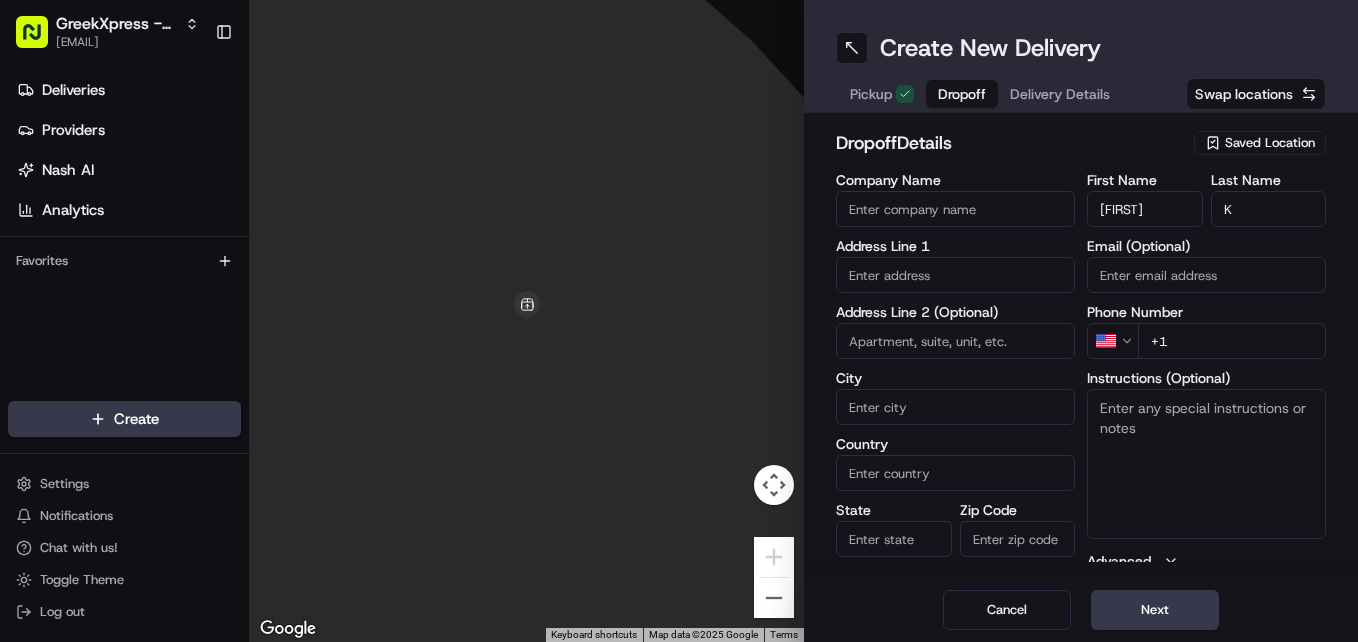 click on "+1" at bounding box center [1232, 341] 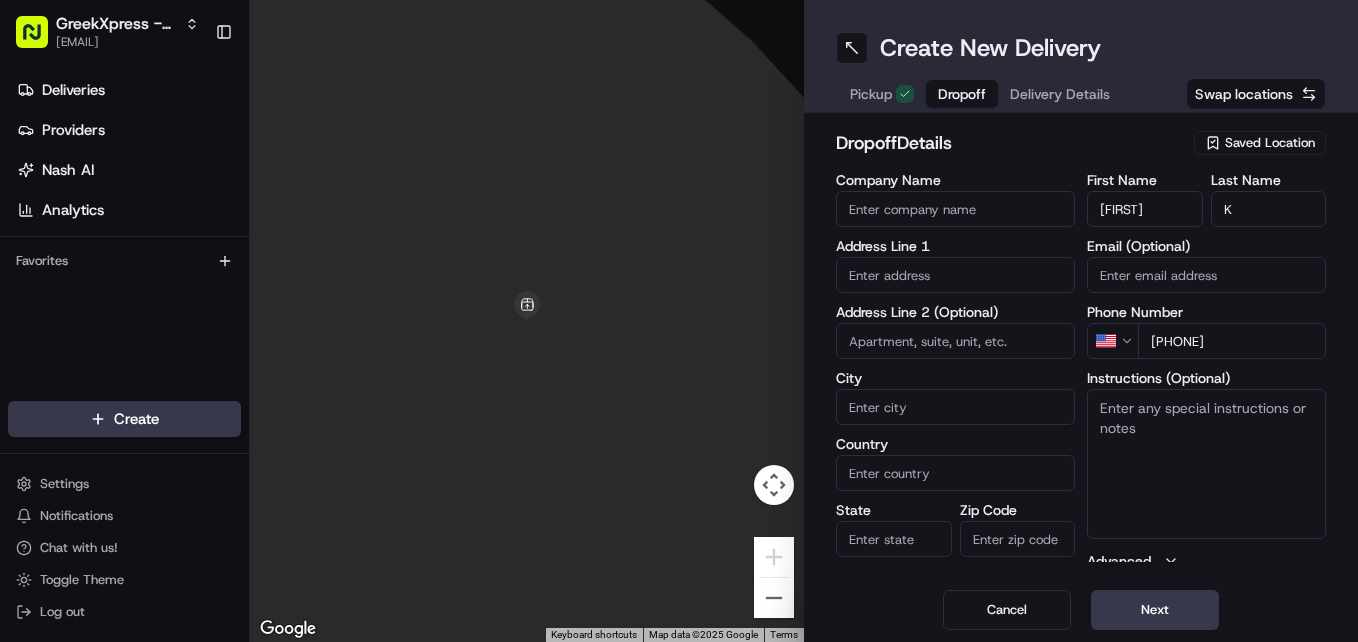 type on "[PHONE]" 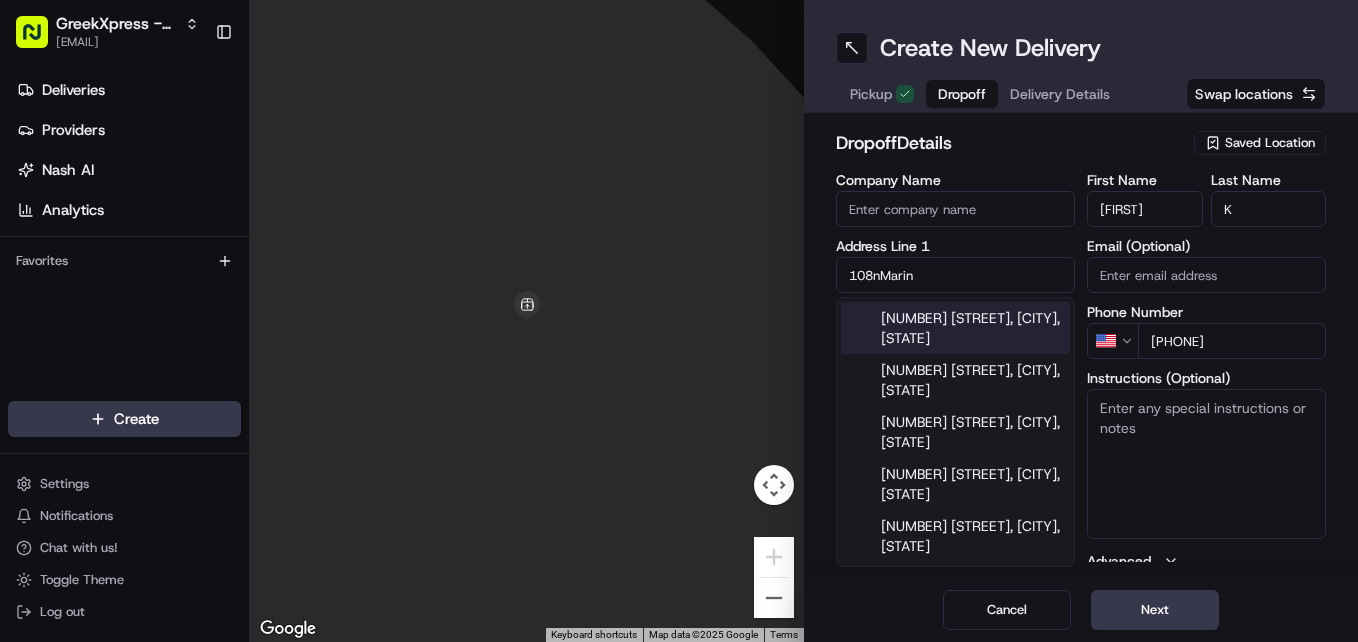 click on "[NUMBER] [STREET], [CITY], [STATE]" at bounding box center (955, 328) 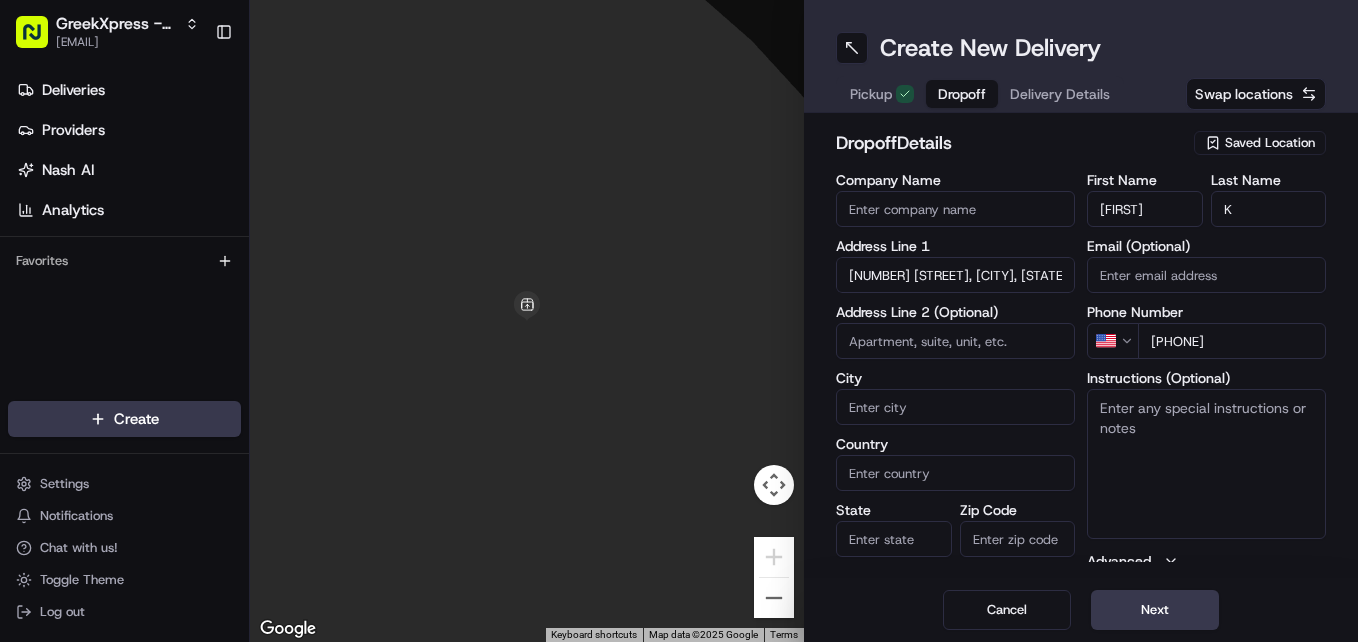 type on "[NUMBER] [STREET], [CITY], [STATE], [POSTAL_CODE], USA" 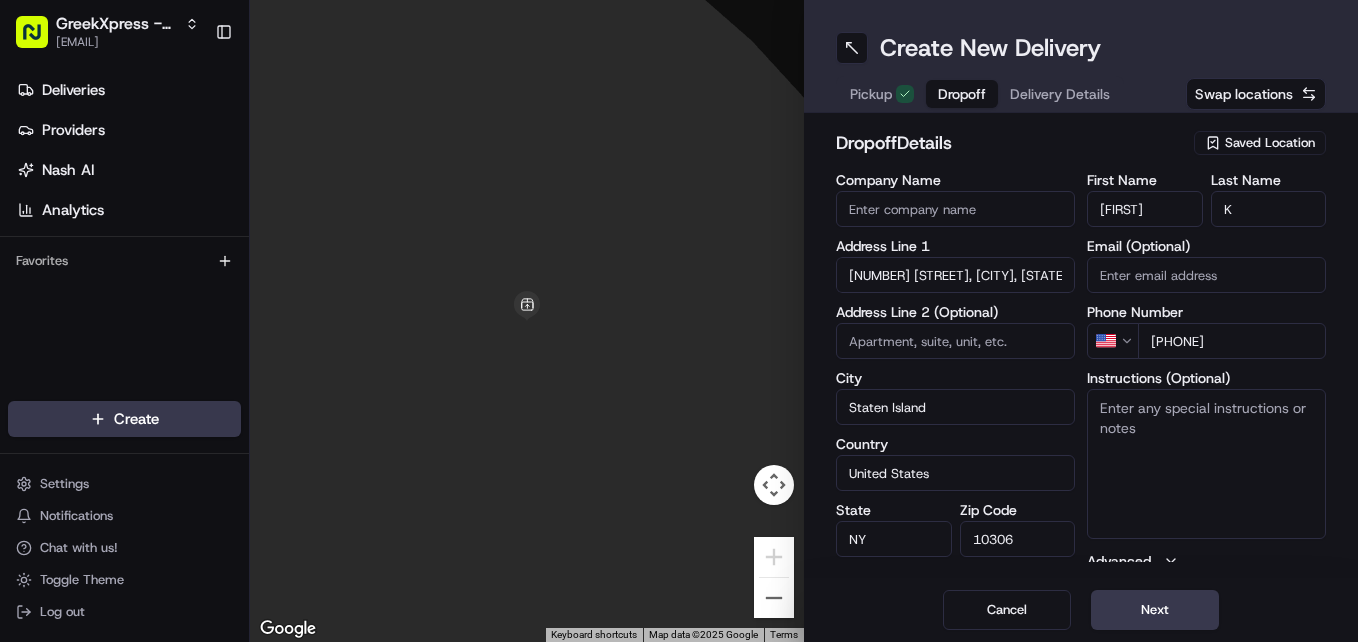type on "[NUMBER] [STREET]" 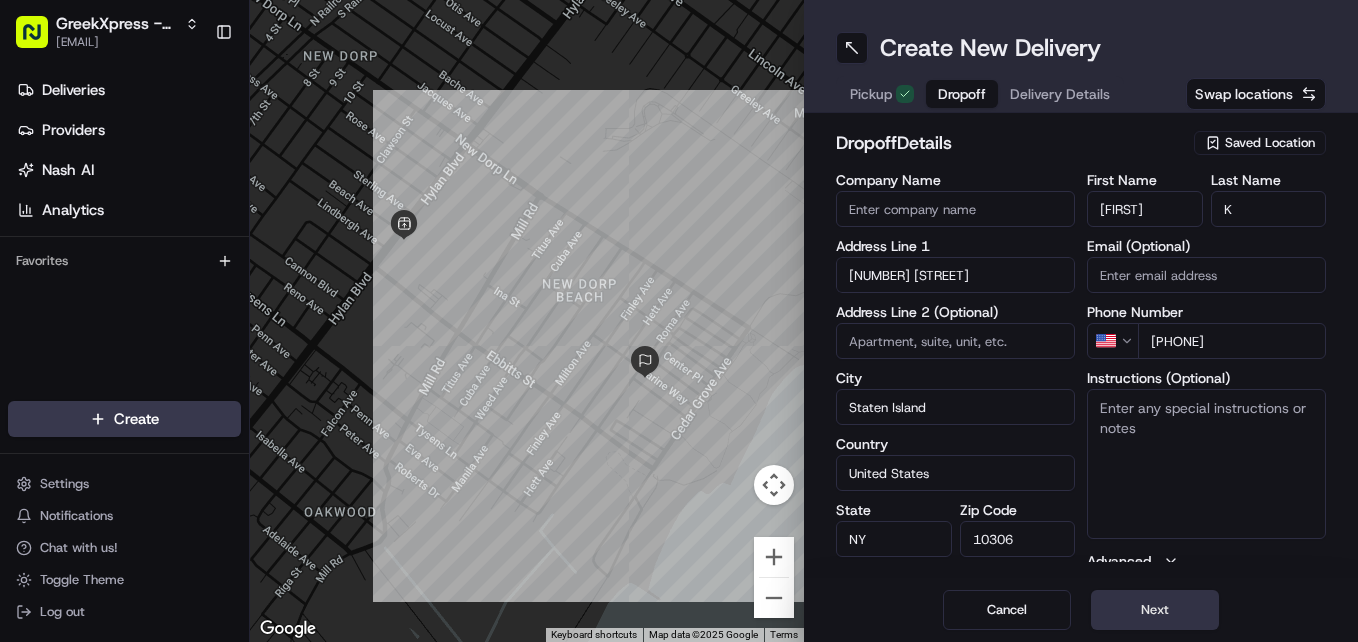 click on "Next" at bounding box center (1155, 610) 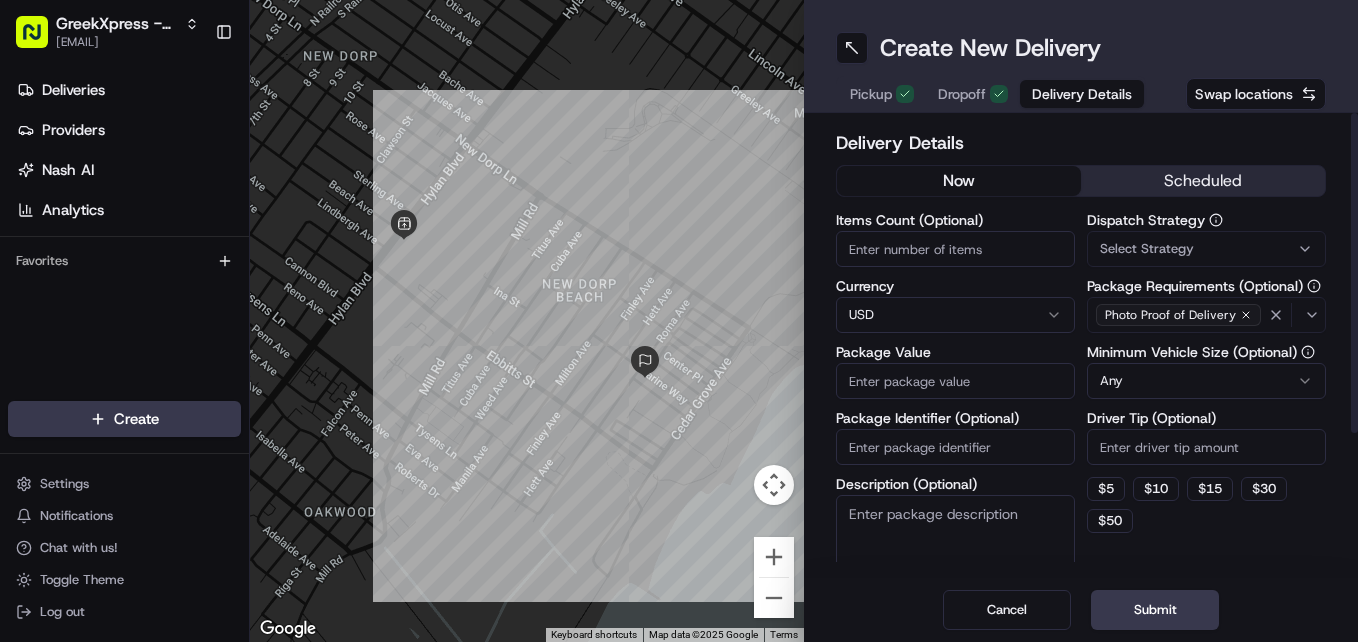 click on "Items Count (Optional)" at bounding box center (955, 249) 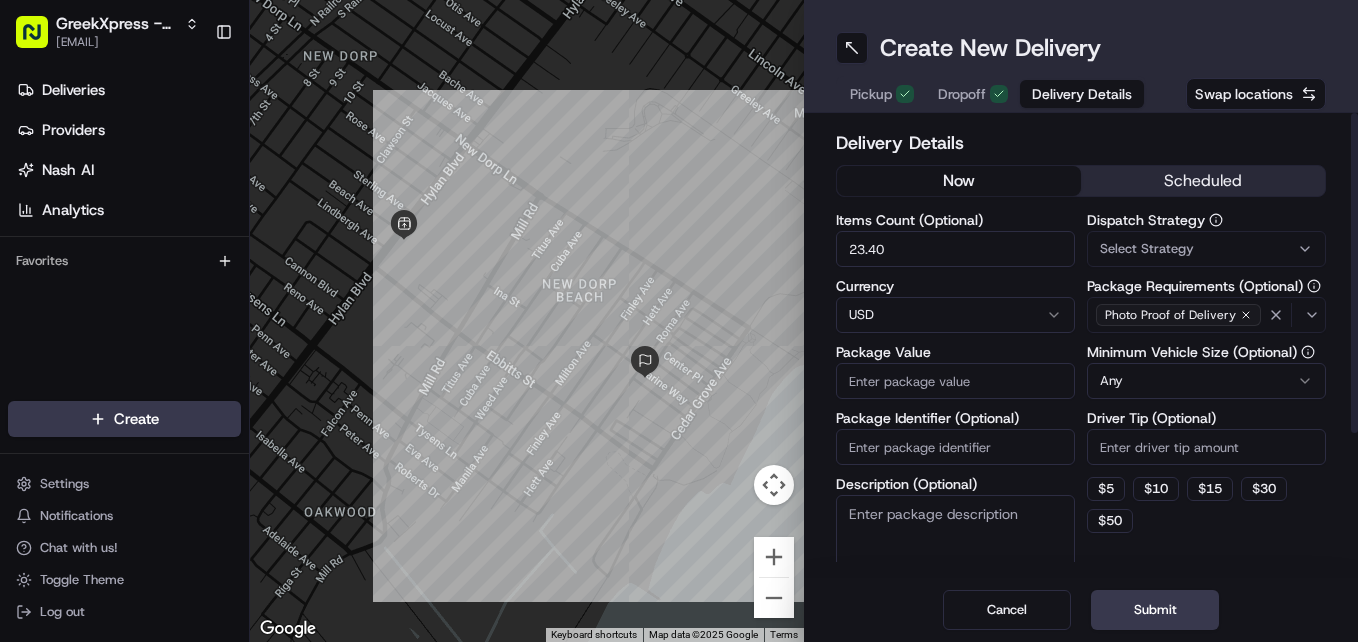 type on "23.40" 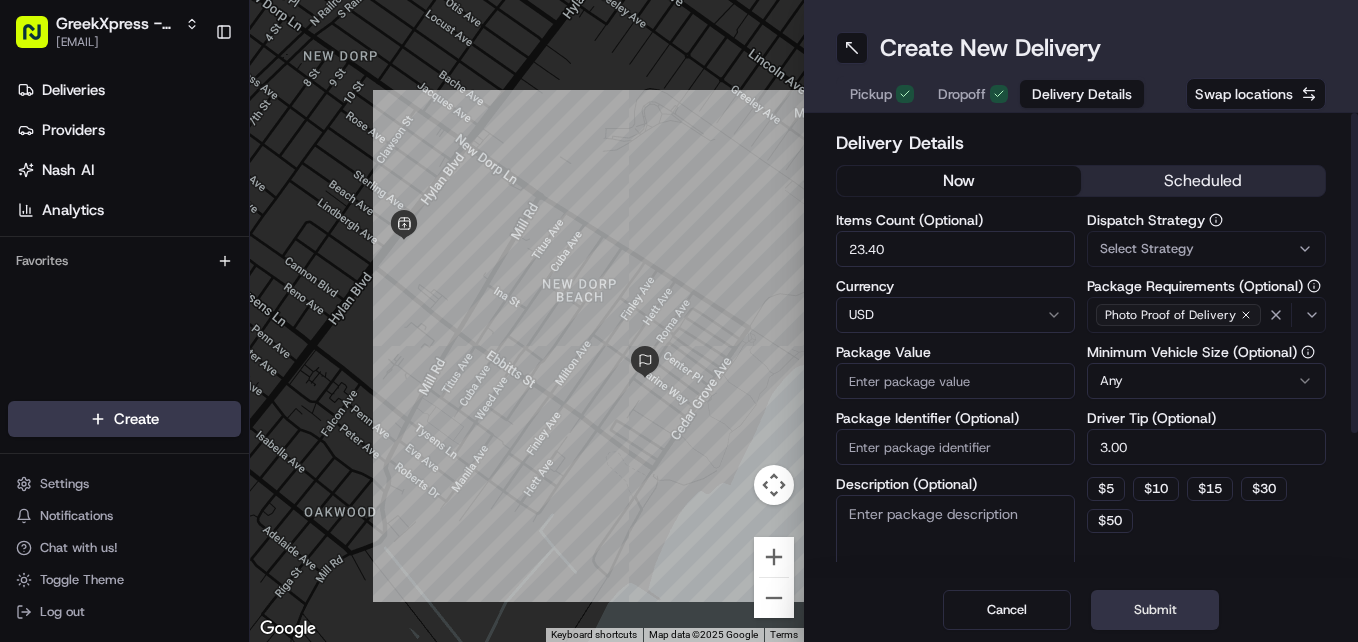 type on "3.00" 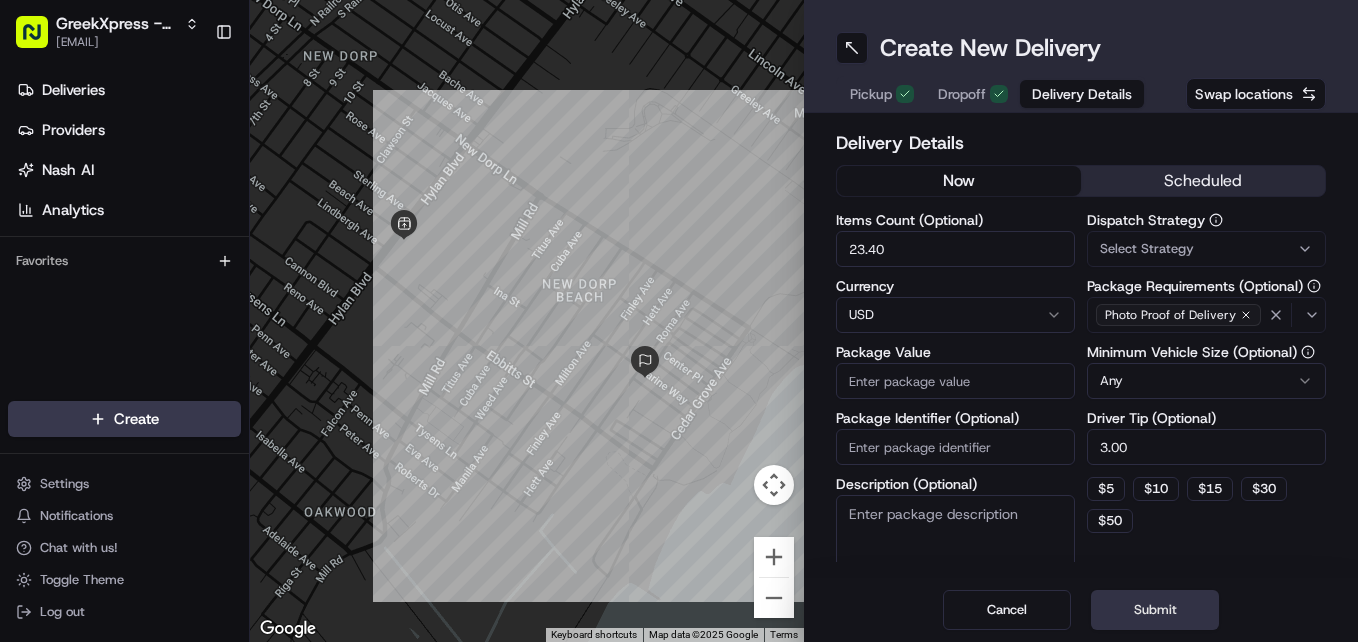click on "Submit" at bounding box center (1155, 610) 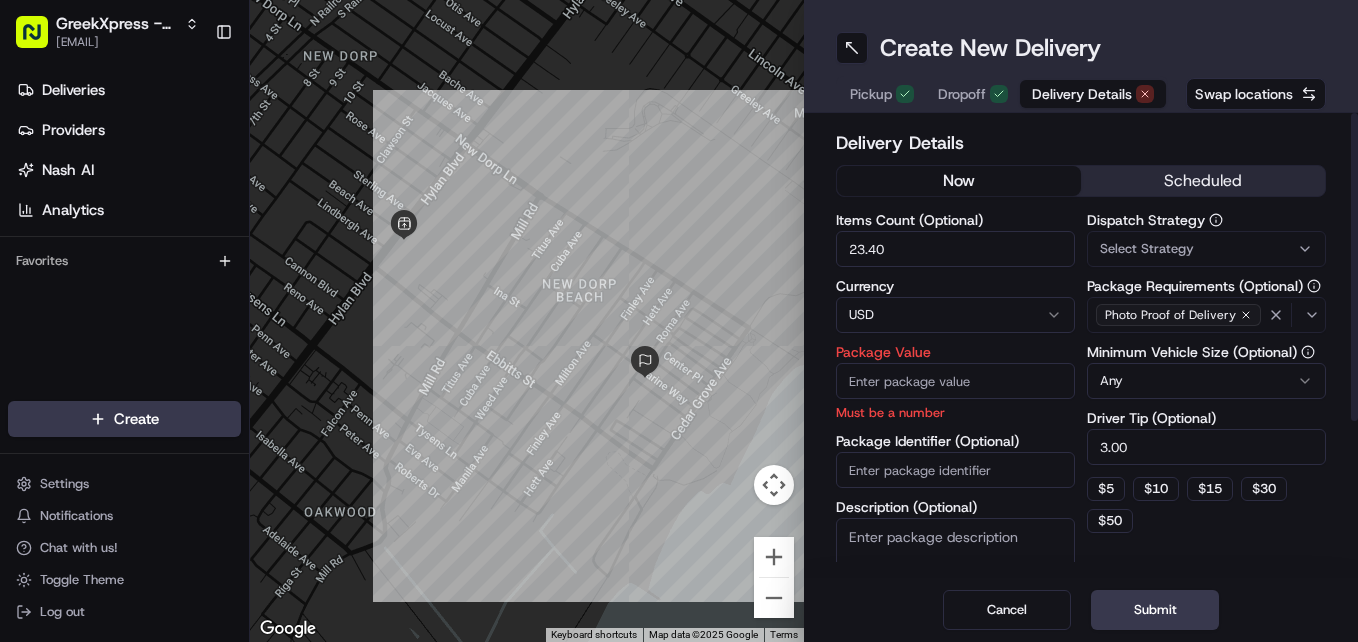 click on "Package Value" at bounding box center (955, 381) 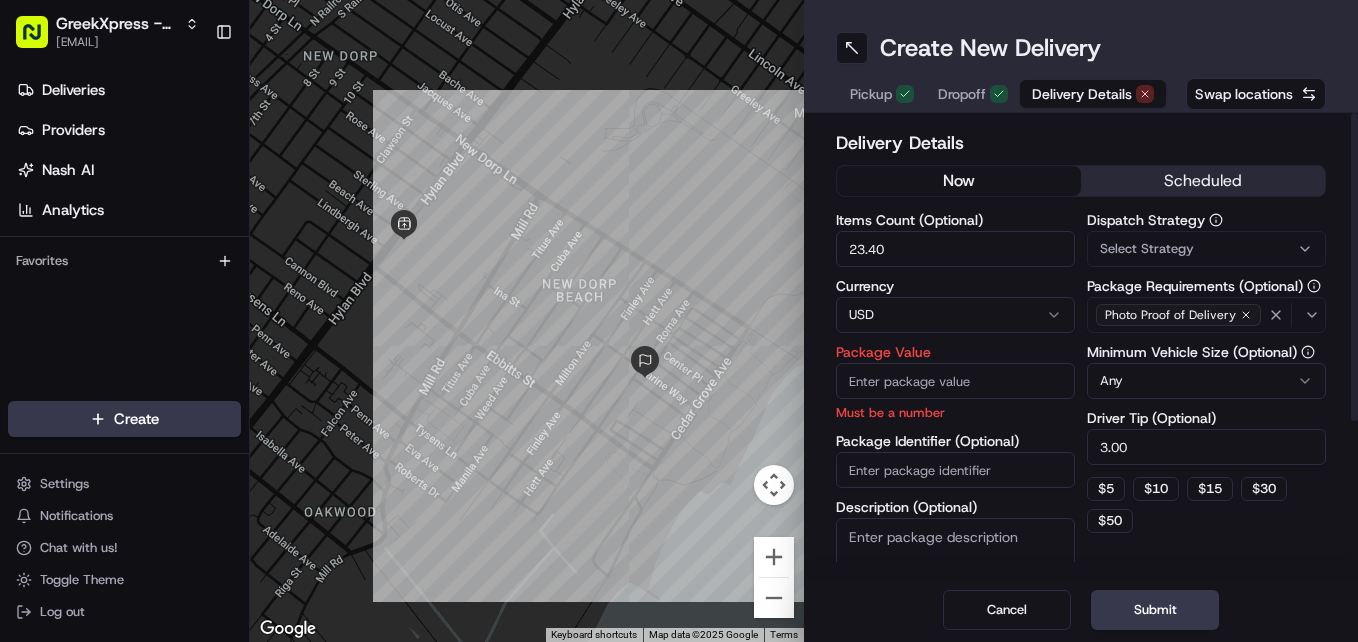 click on "Package Value" at bounding box center (955, 381) 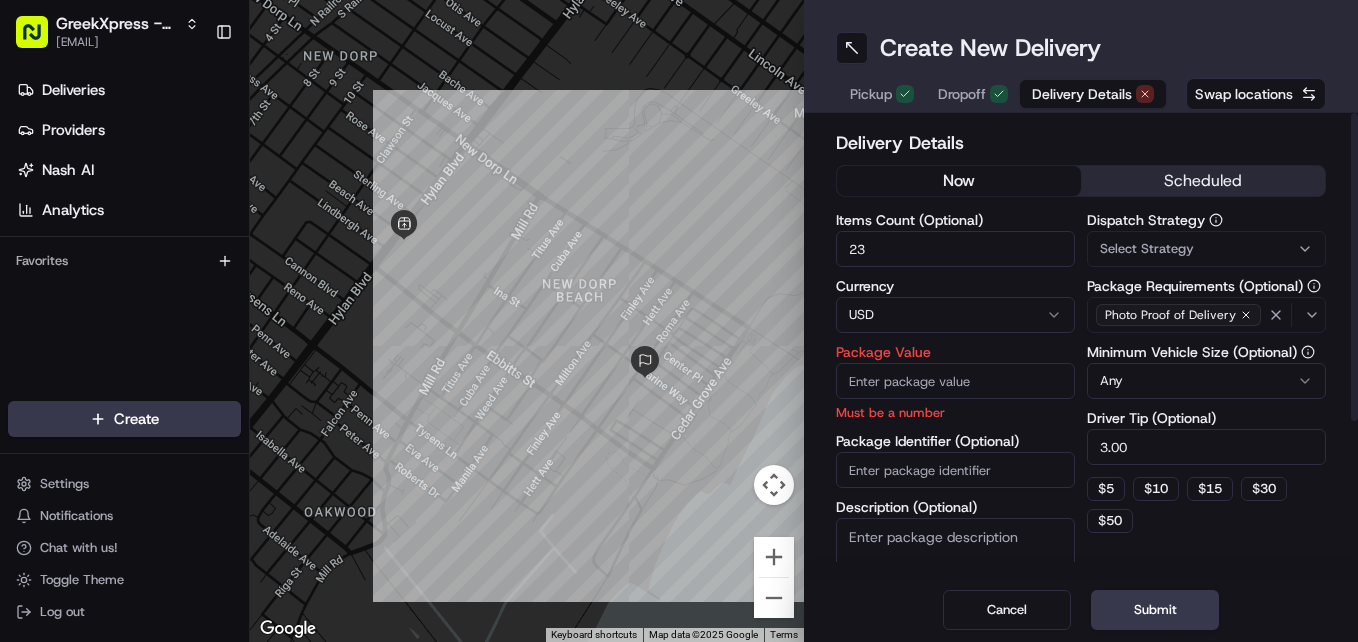 type on "2" 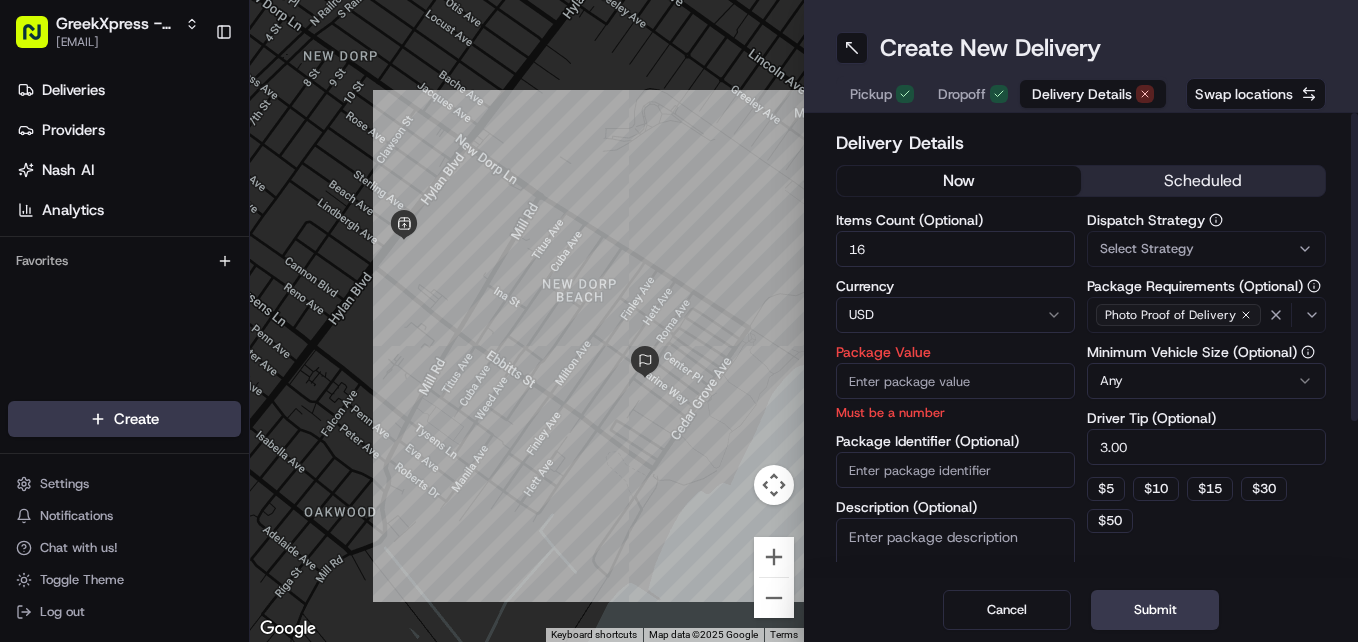 type on "1" 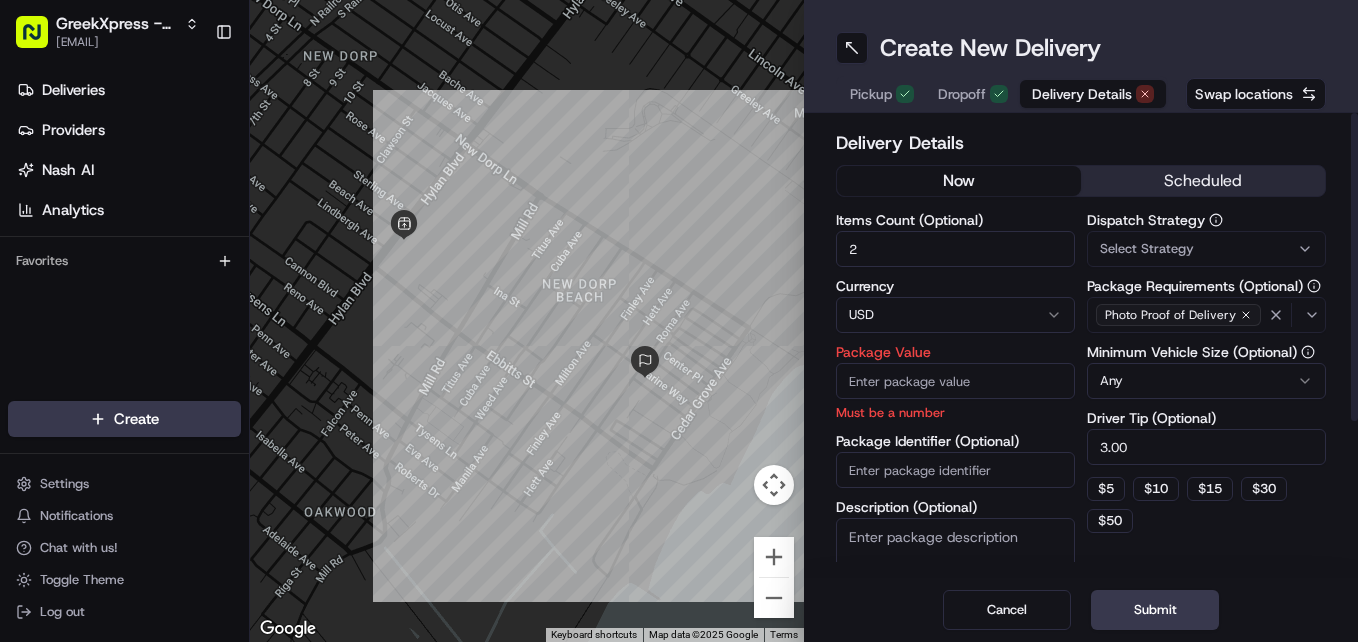 type on "2" 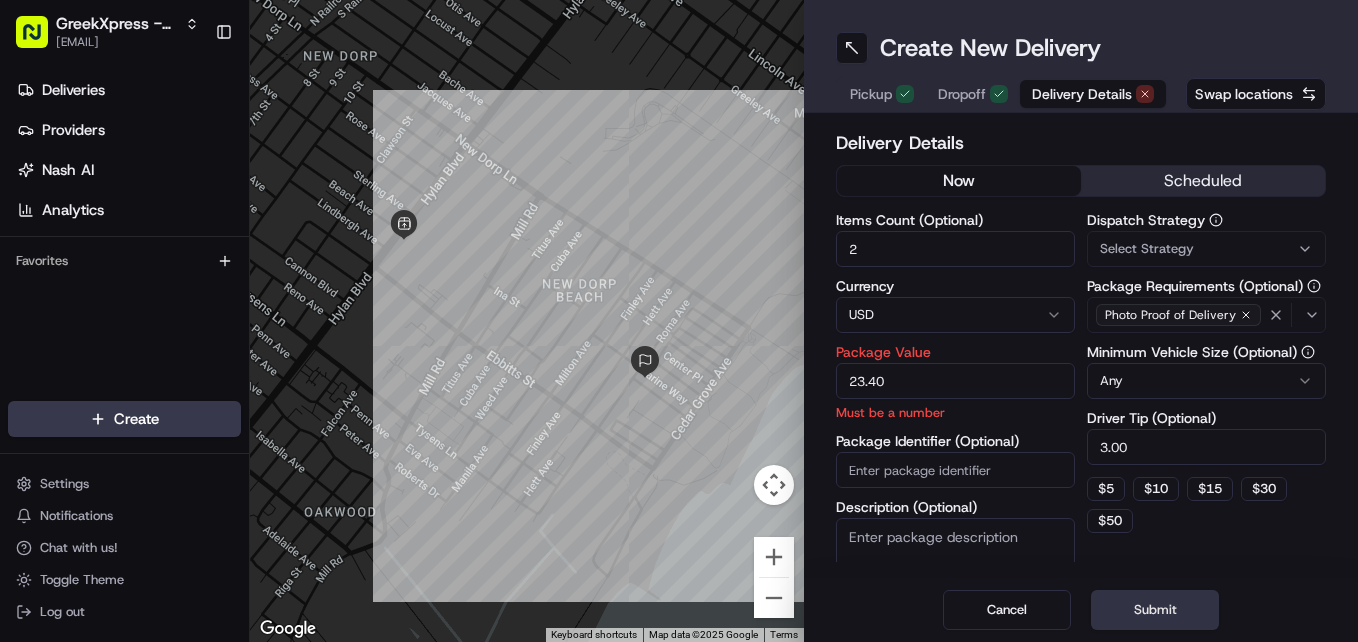 type on "23.40" 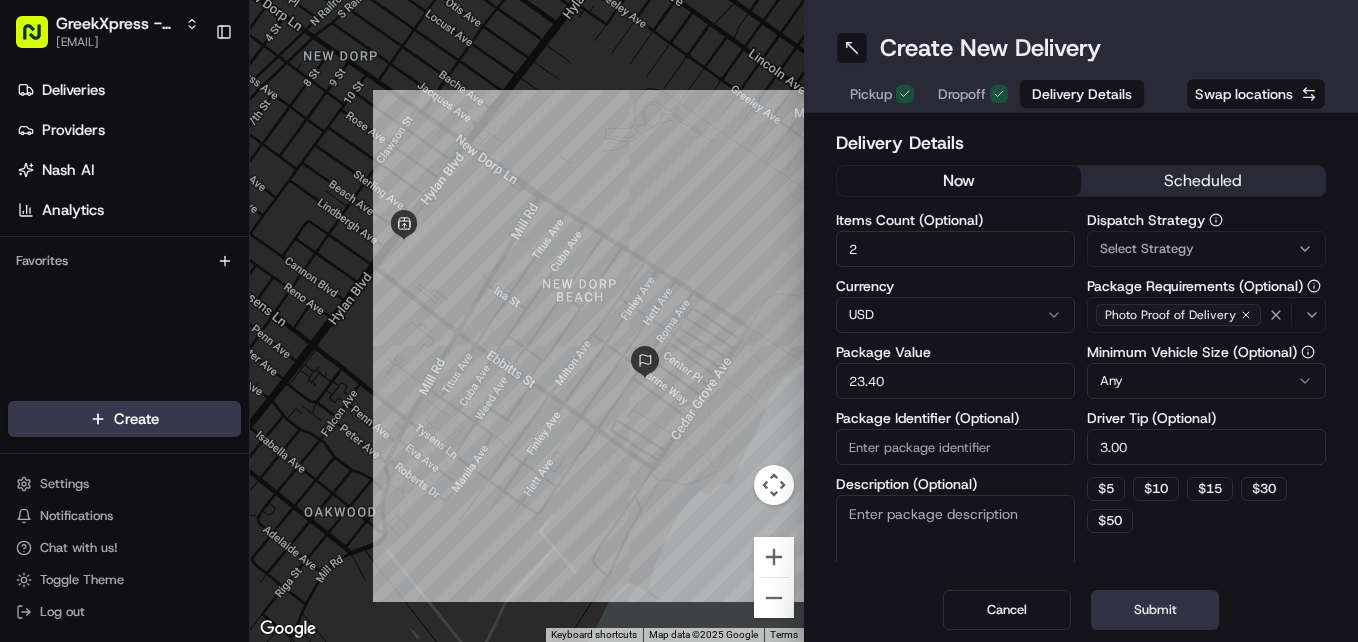 click on "Submit" at bounding box center (1155, 610) 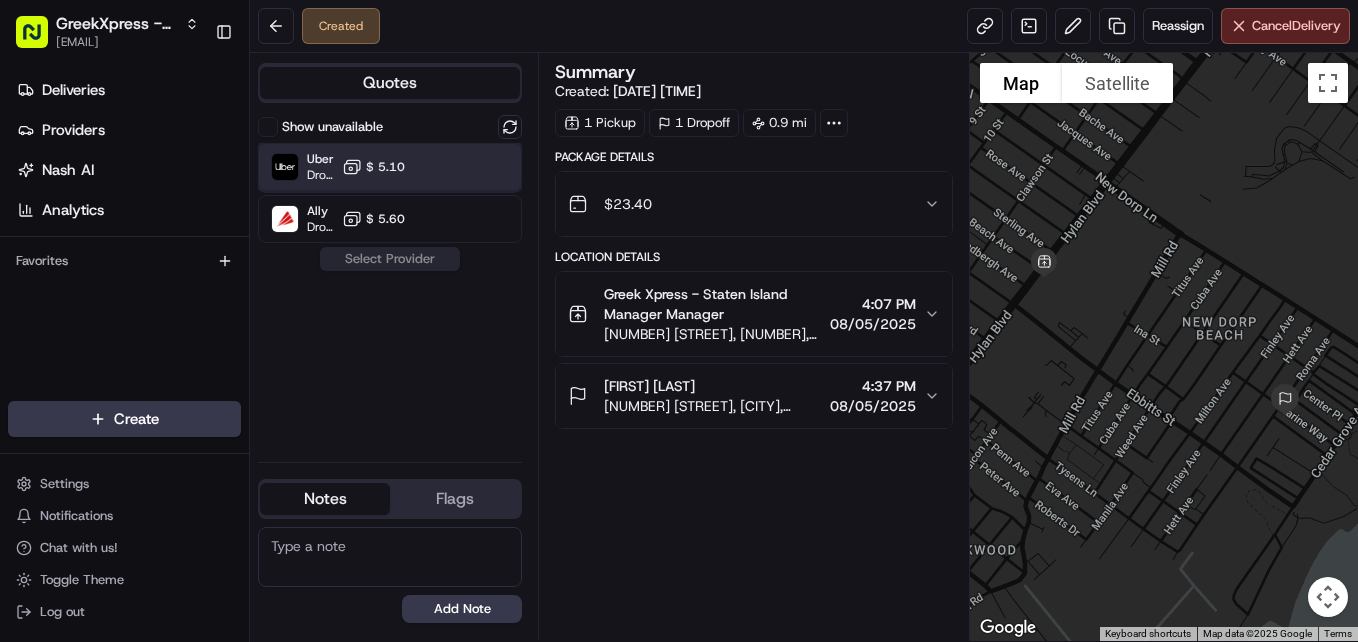 click at bounding box center (461, 167) 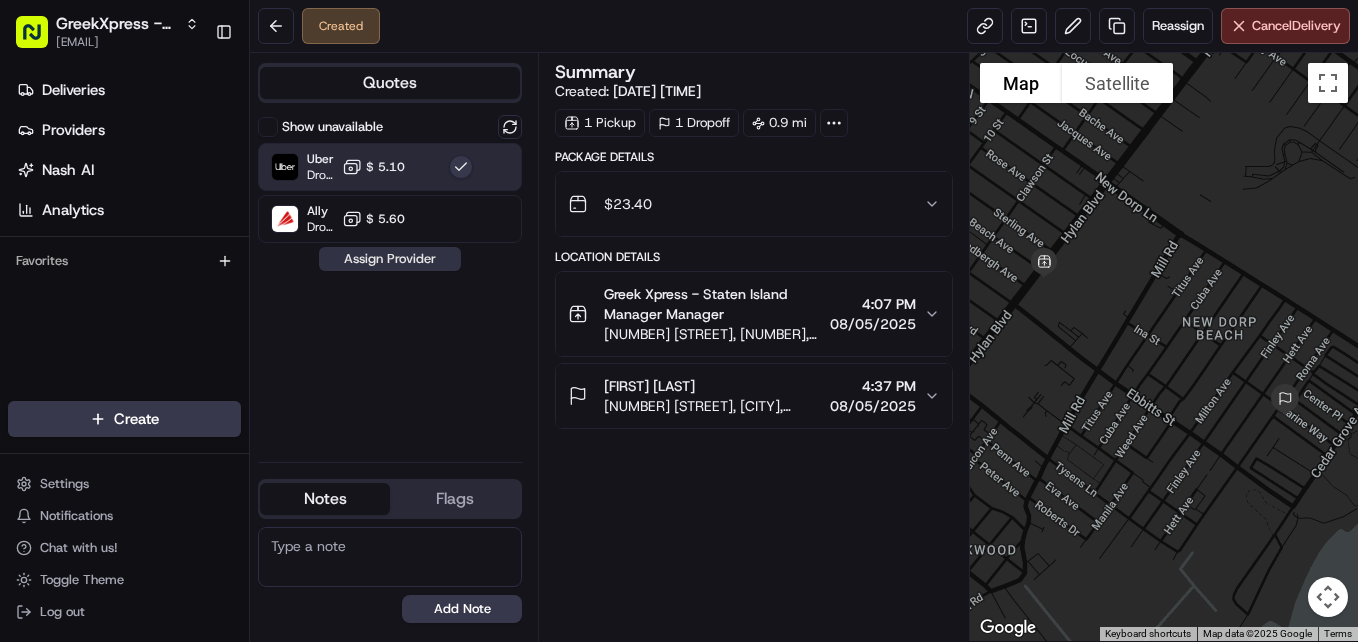 click on "Assign Provider" at bounding box center (390, 259) 